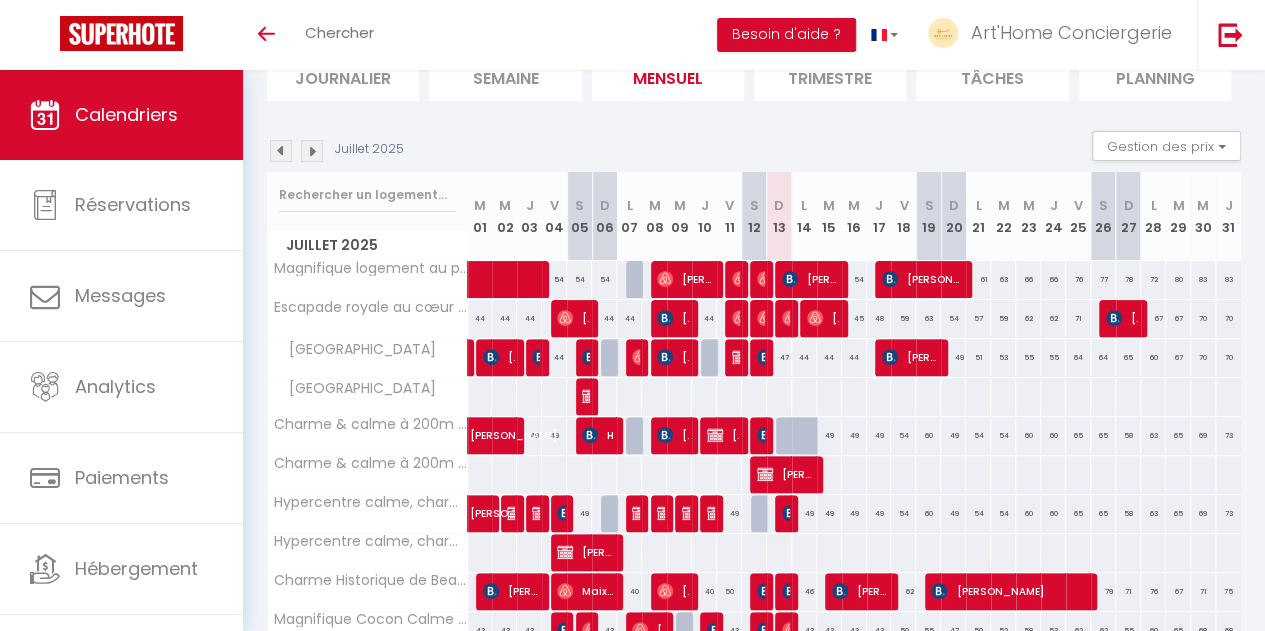scroll, scrollTop: 156, scrollLeft: 0, axis: vertical 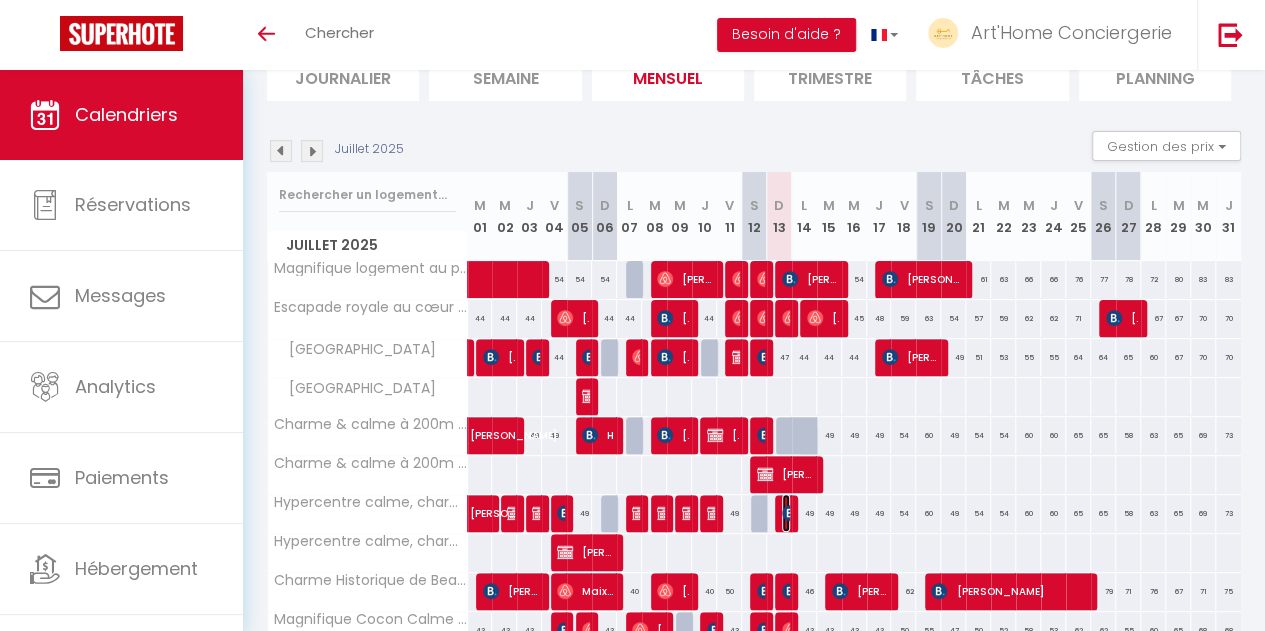 click at bounding box center [790, 513] 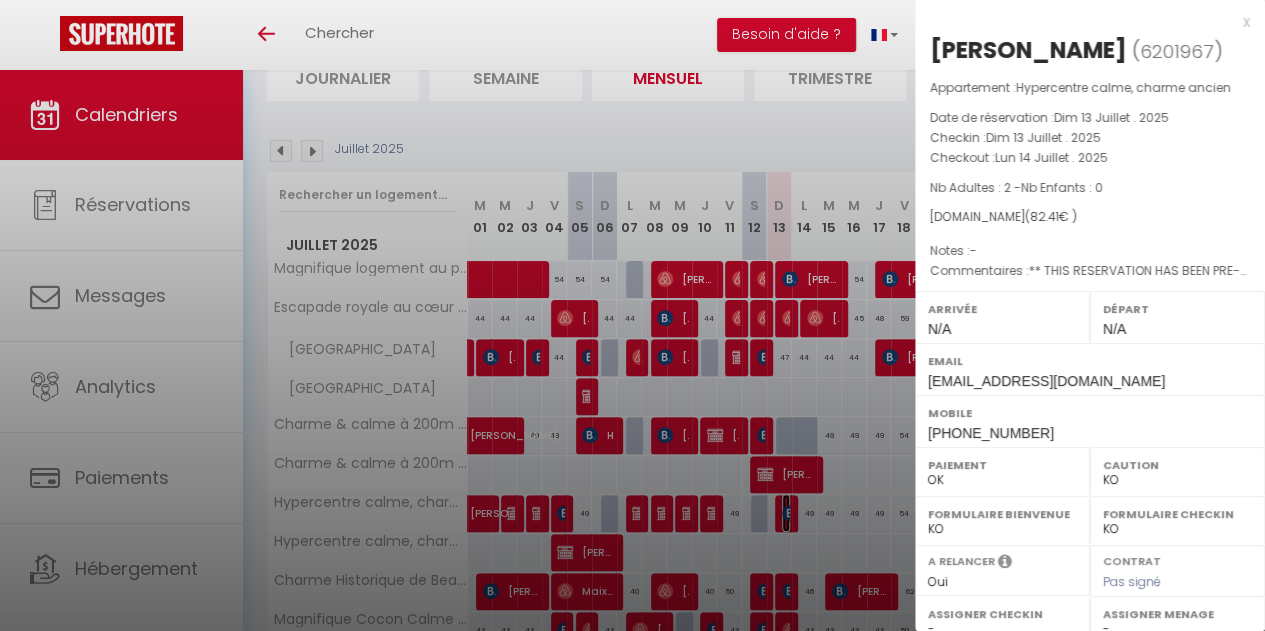 scroll, scrollTop: 328, scrollLeft: 0, axis: vertical 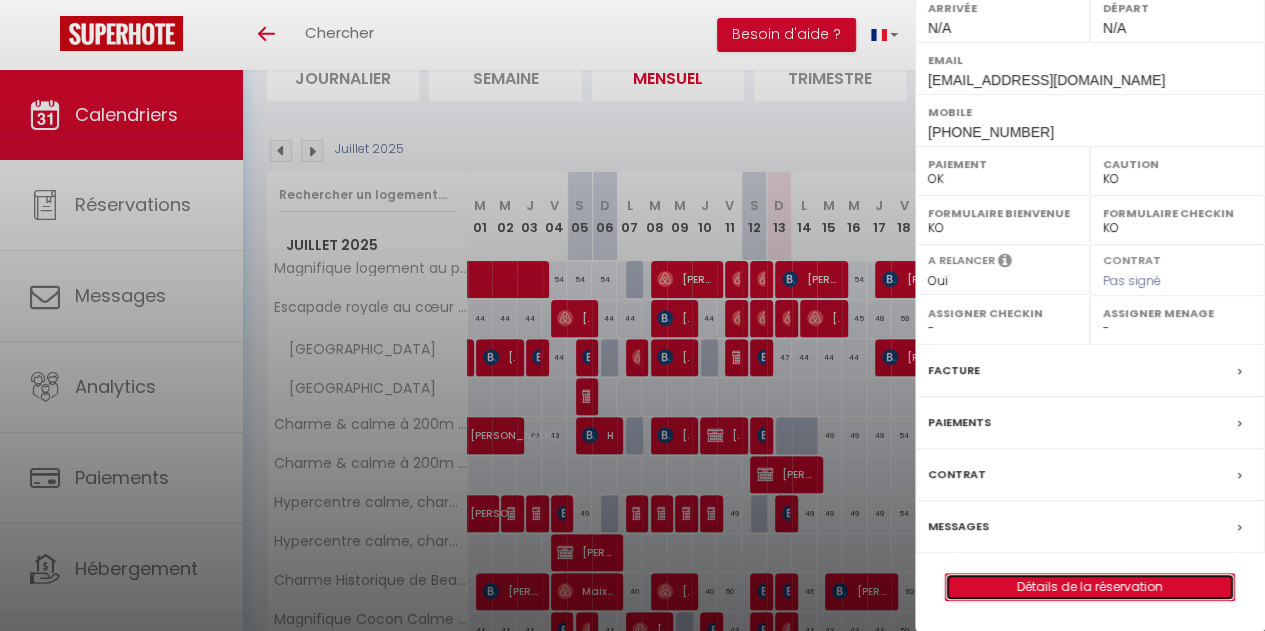 click on "Détails de la réservation" at bounding box center (1090, 587) 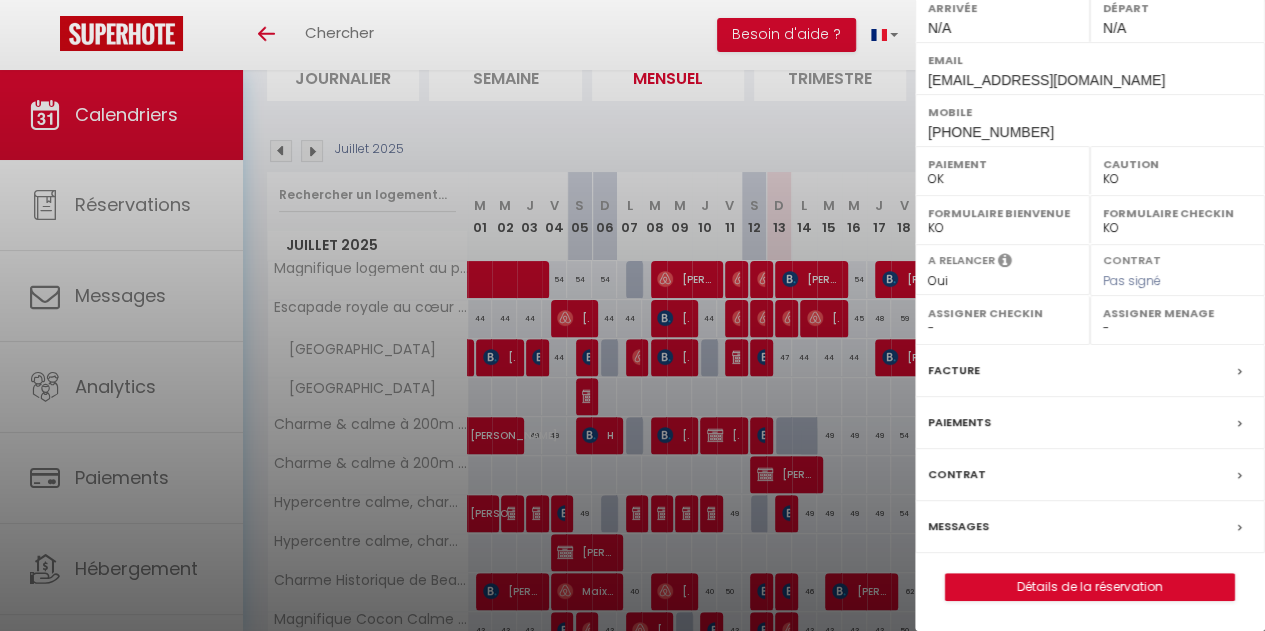 scroll, scrollTop: 0, scrollLeft: 0, axis: both 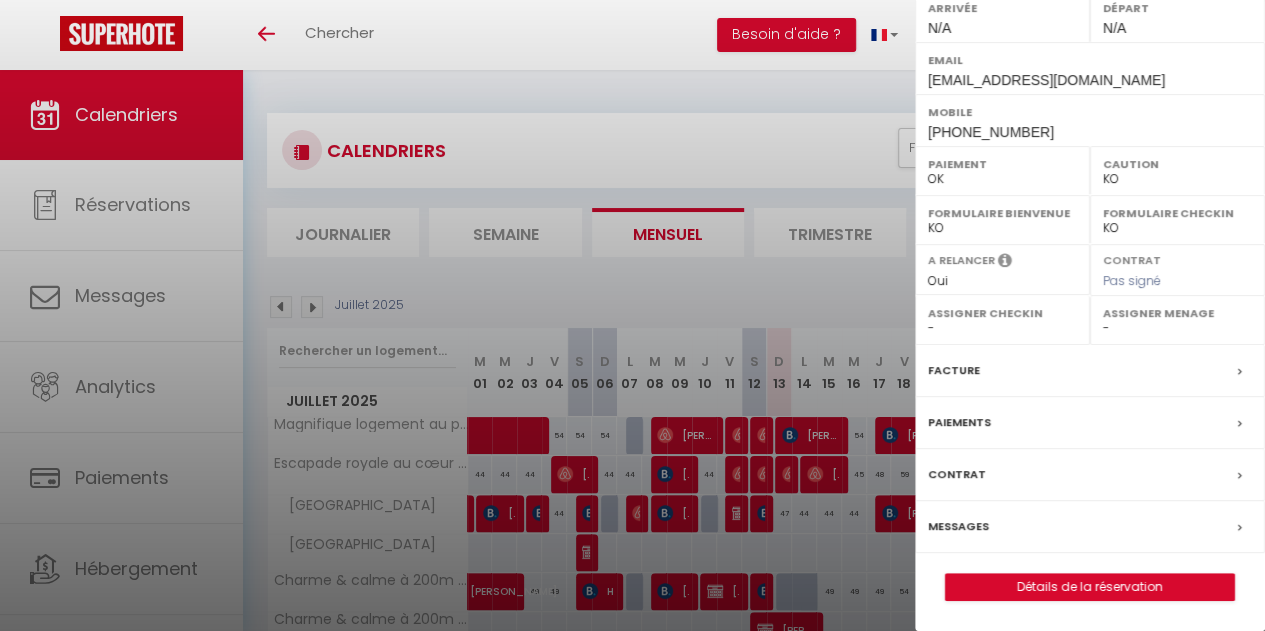 select 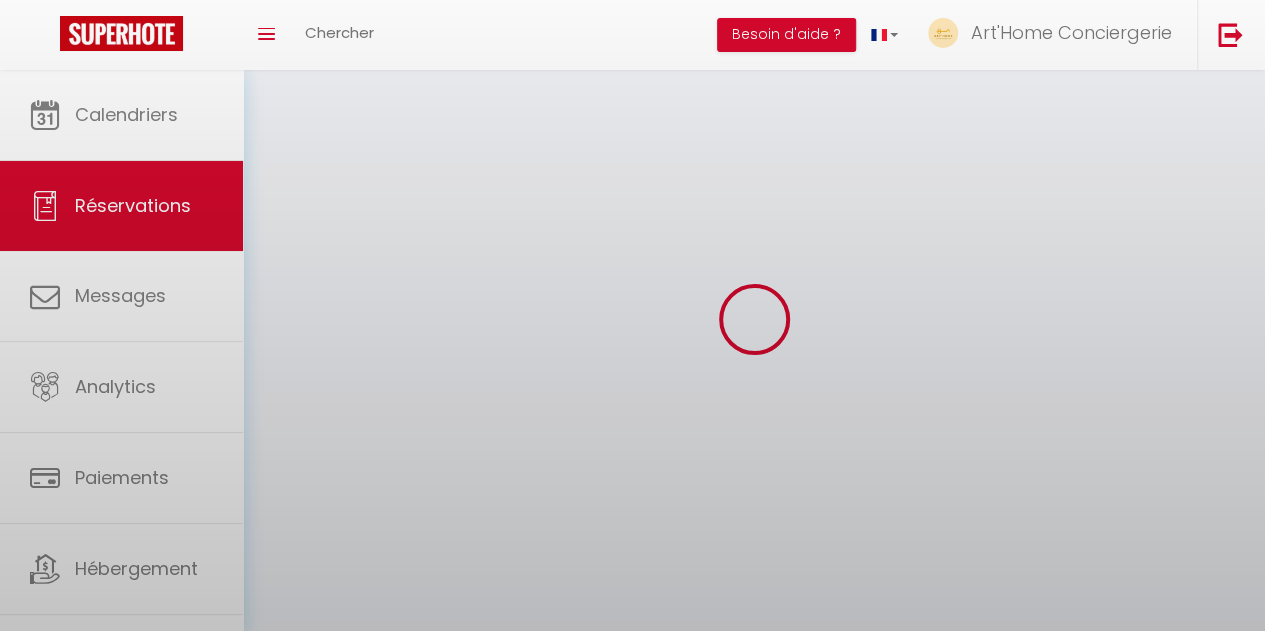select 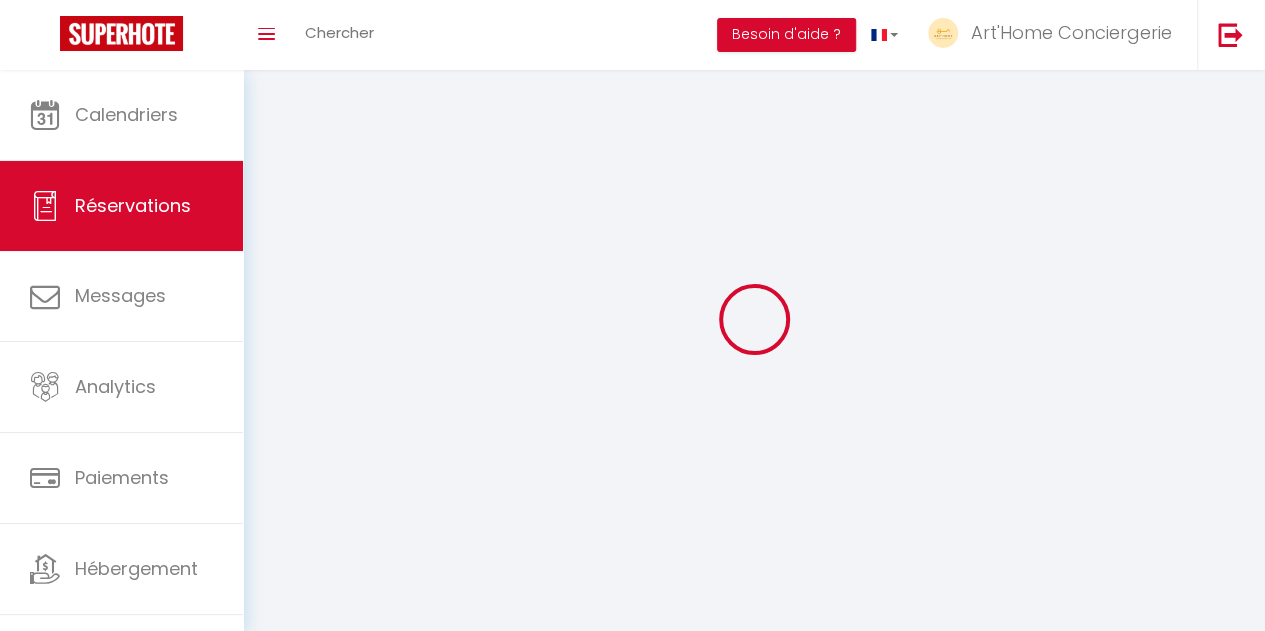select 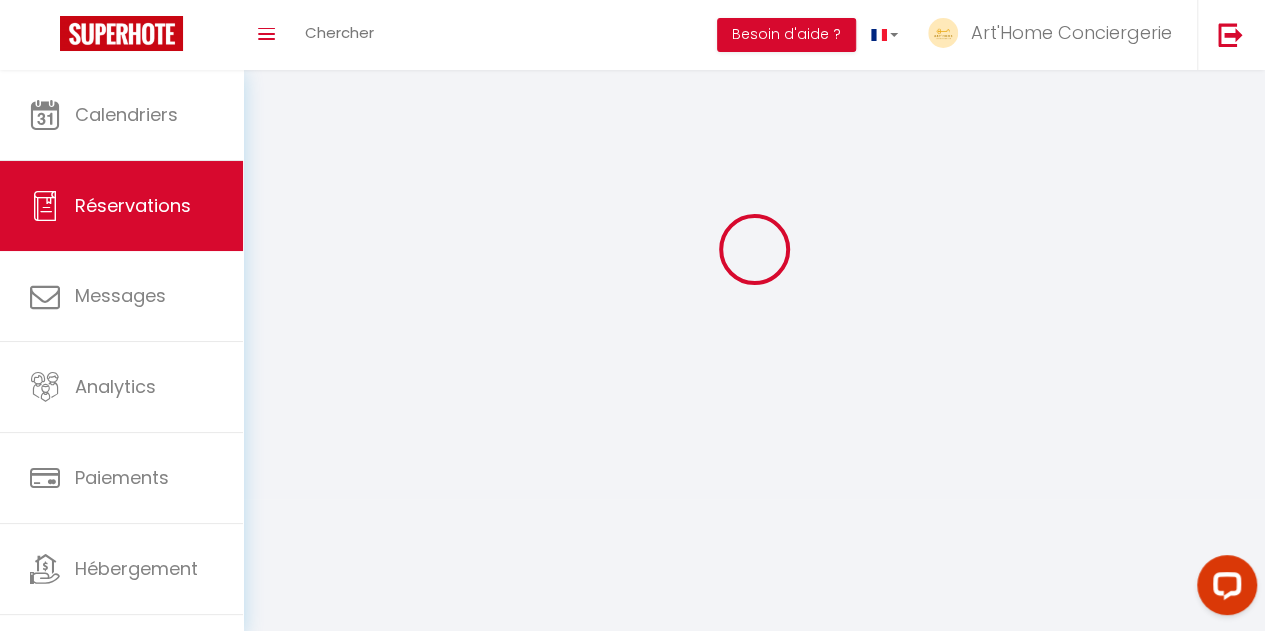 scroll, scrollTop: 0, scrollLeft: 0, axis: both 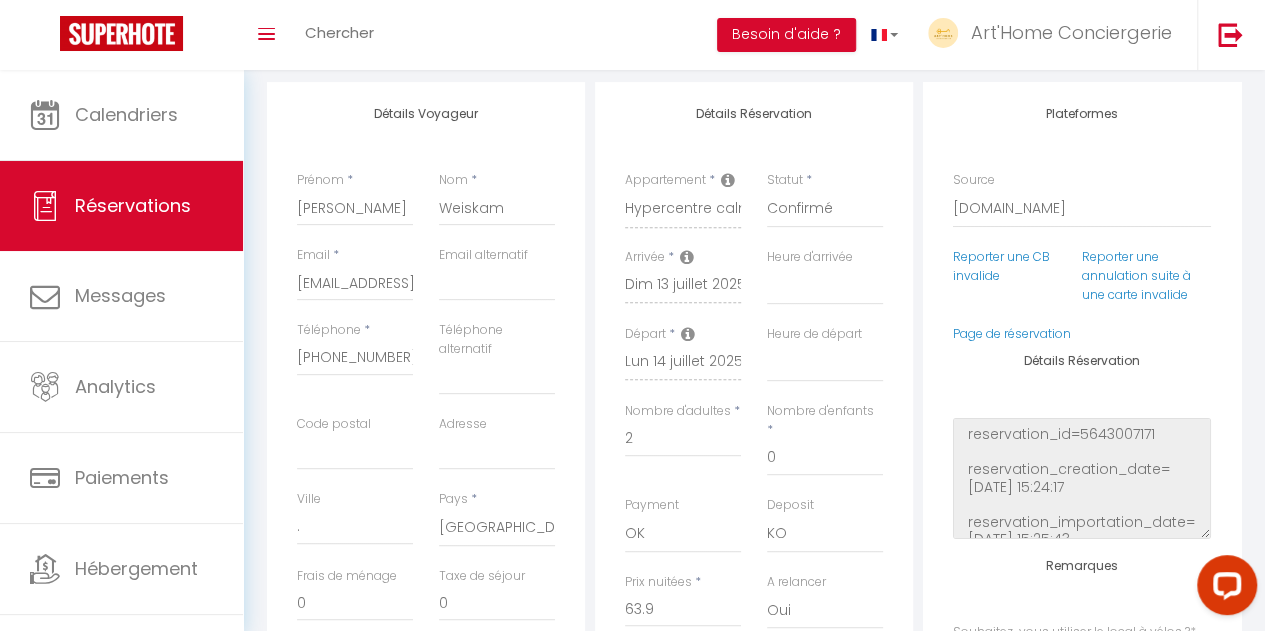 type on "15" 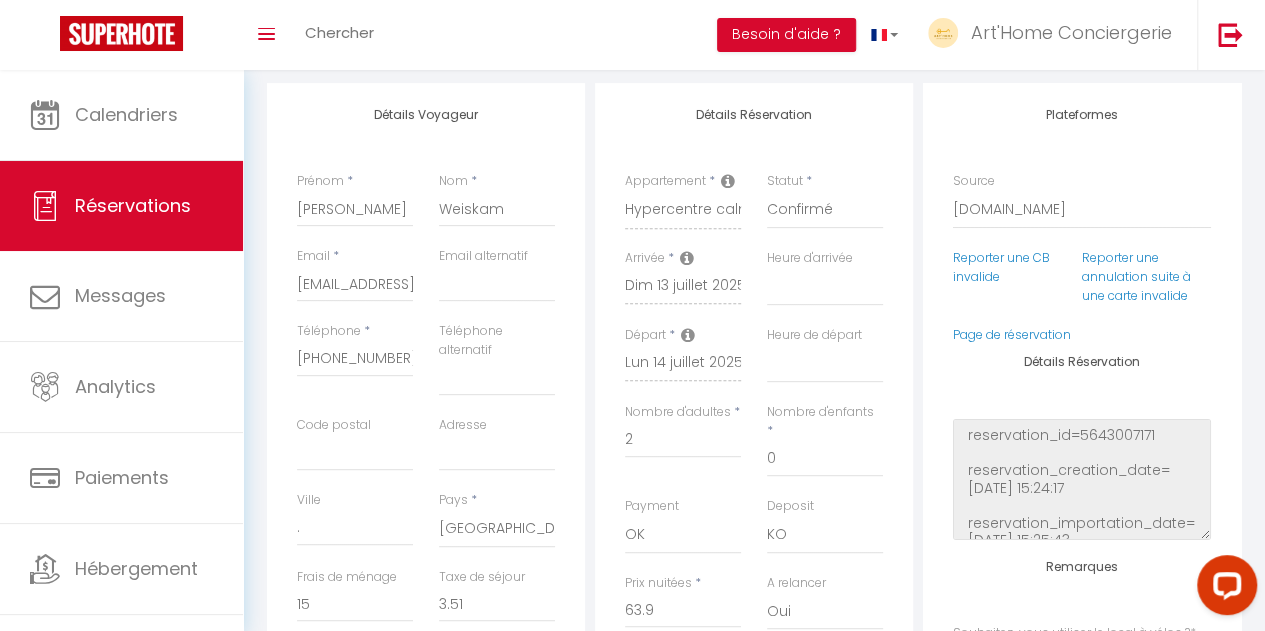 checkbox on "false" 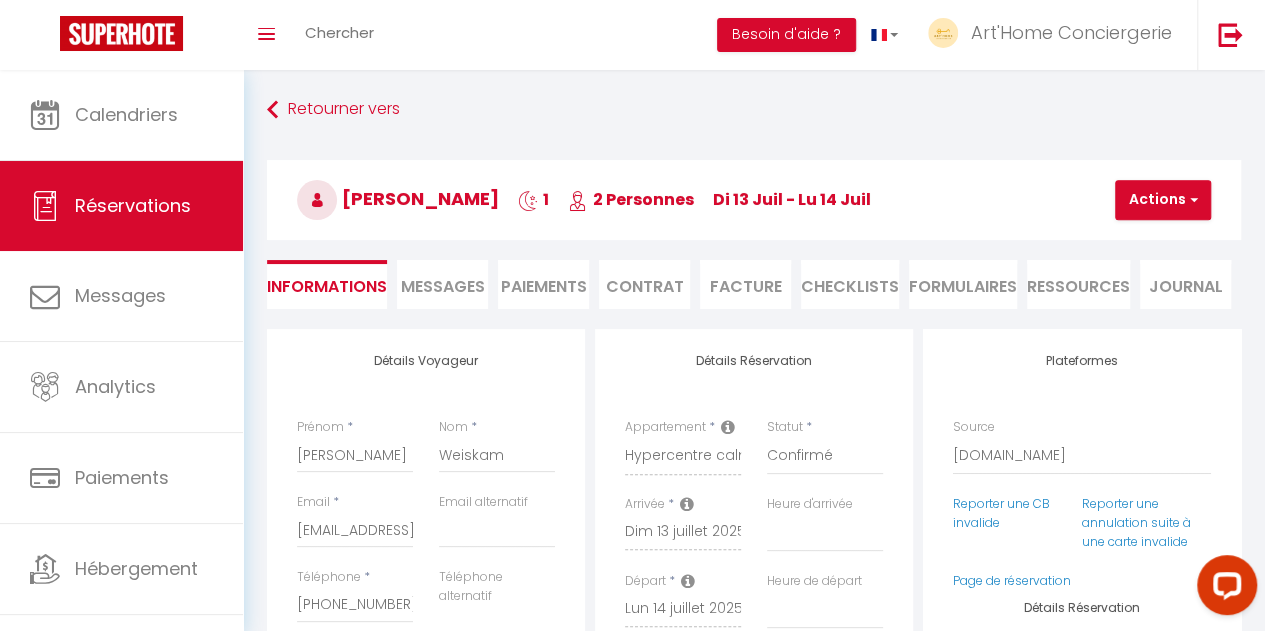 scroll, scrollTop: 0, scrollLeft: 0, axis: both 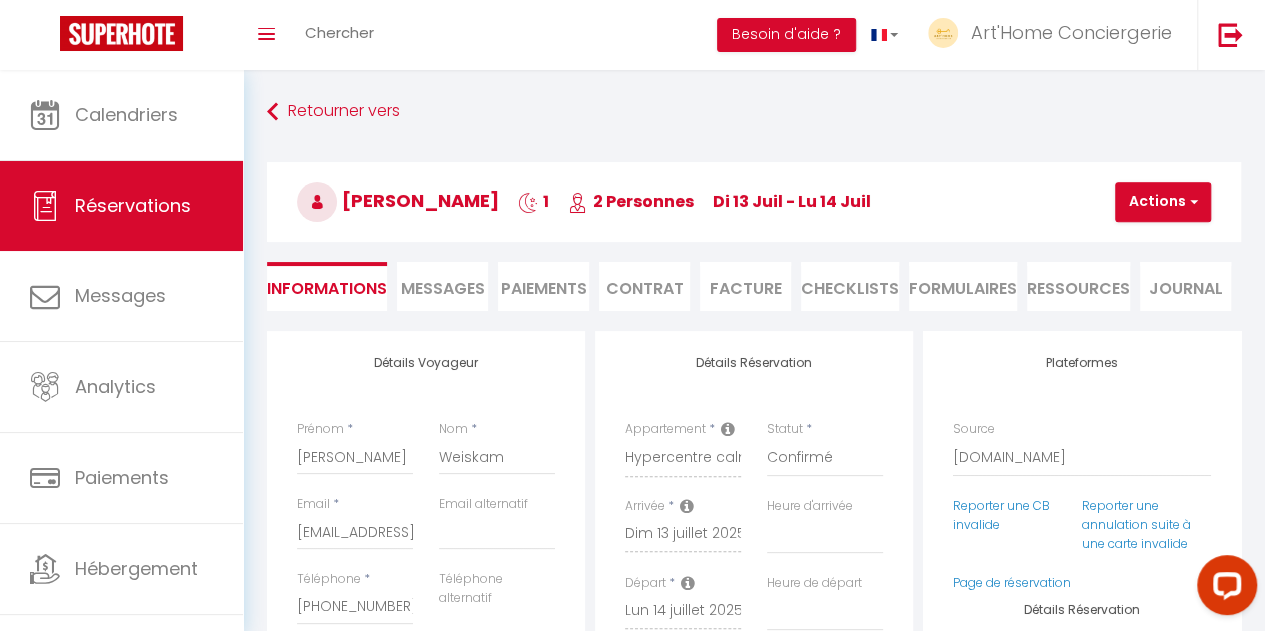 click on "Paiements" at bounding box center (543, 286) 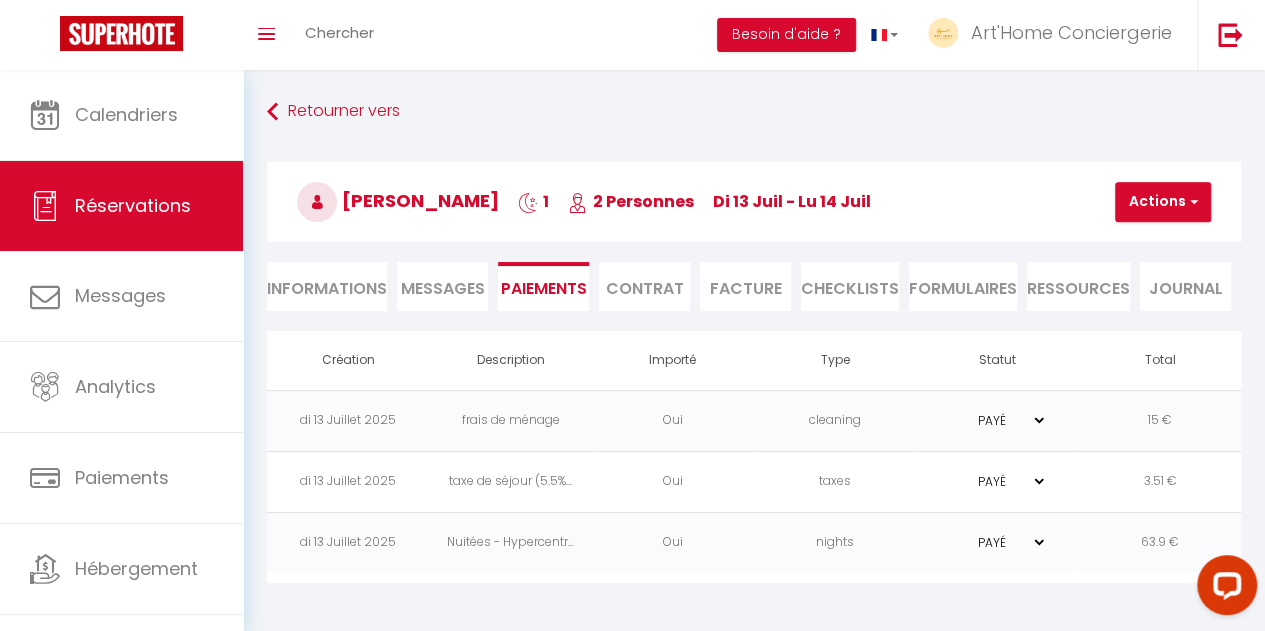 click on "Messages" at bounding box center (443, 288) 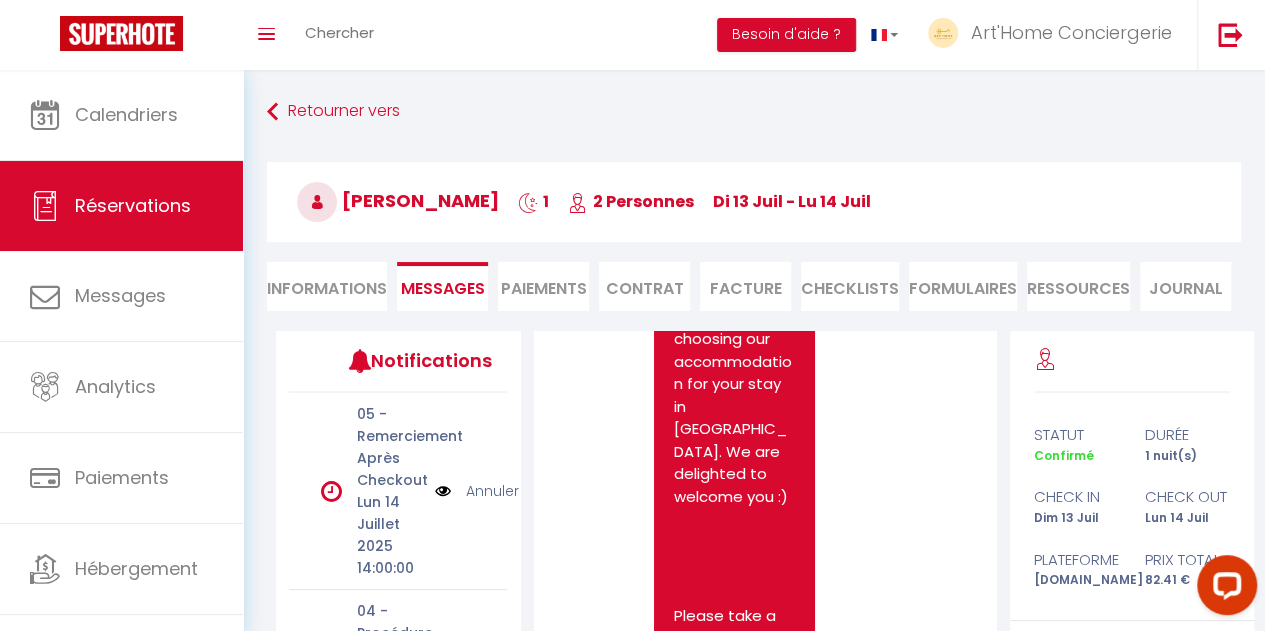 scroll, scrollTop: 263, scrollLeft: 0, axis: vertical 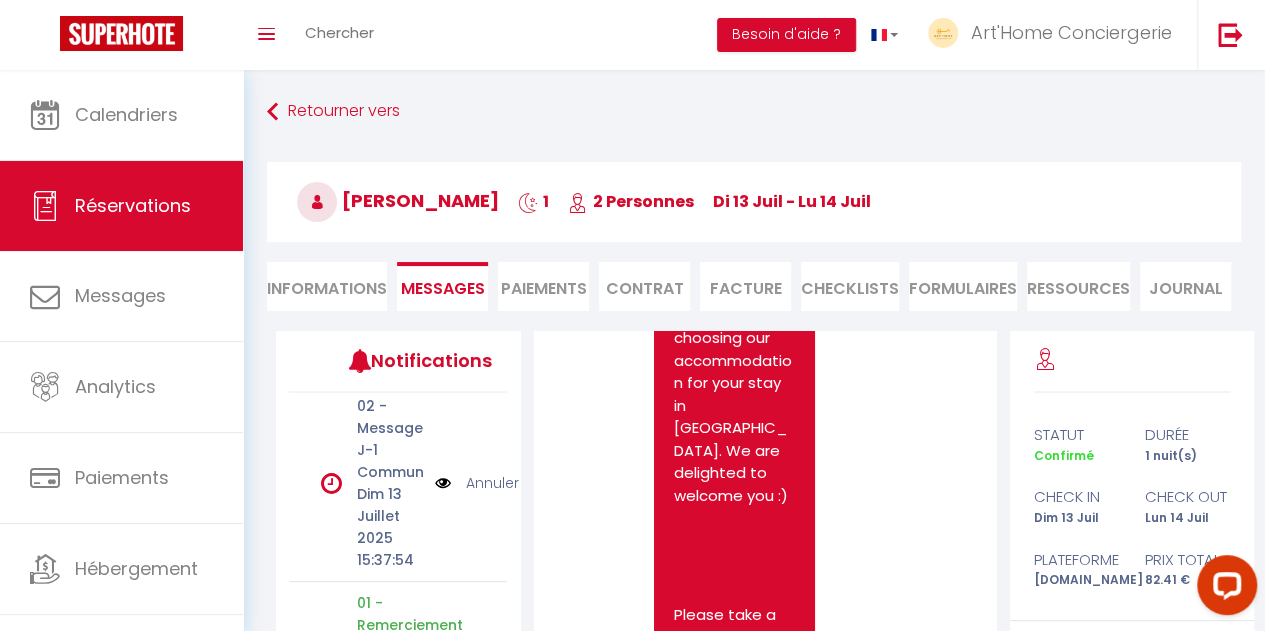 click on "Annuler" at bounding box center [492, 483] 